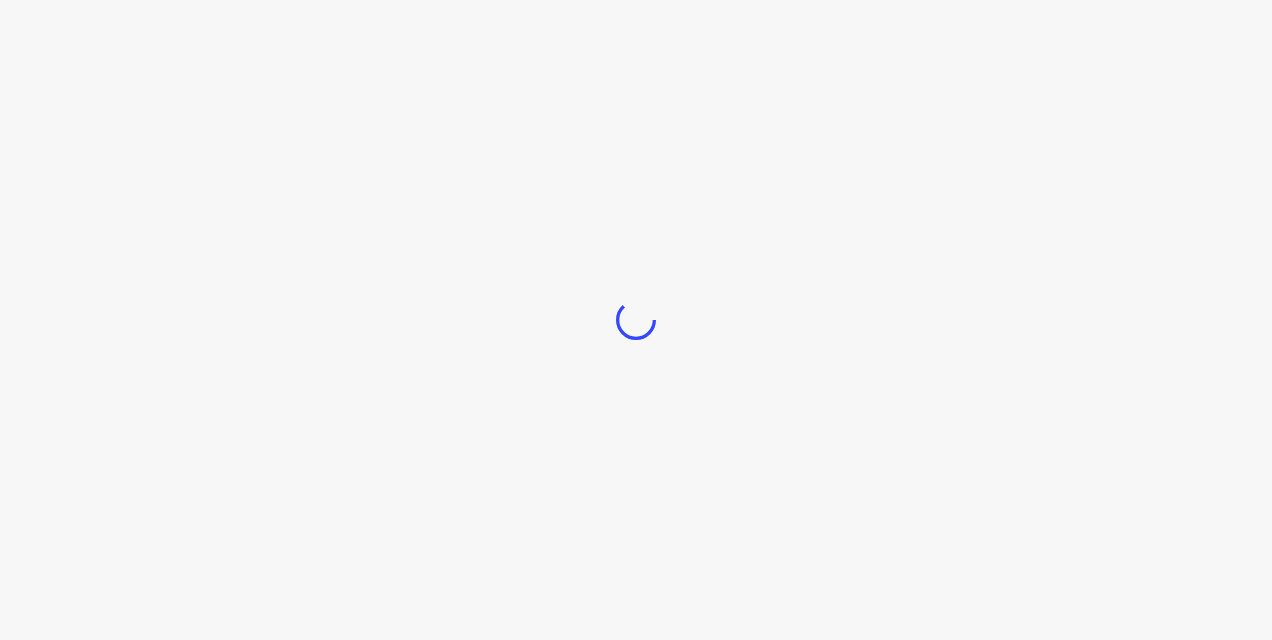 scroll, scrollTop: 0, scrollLeft: 0, axis: both 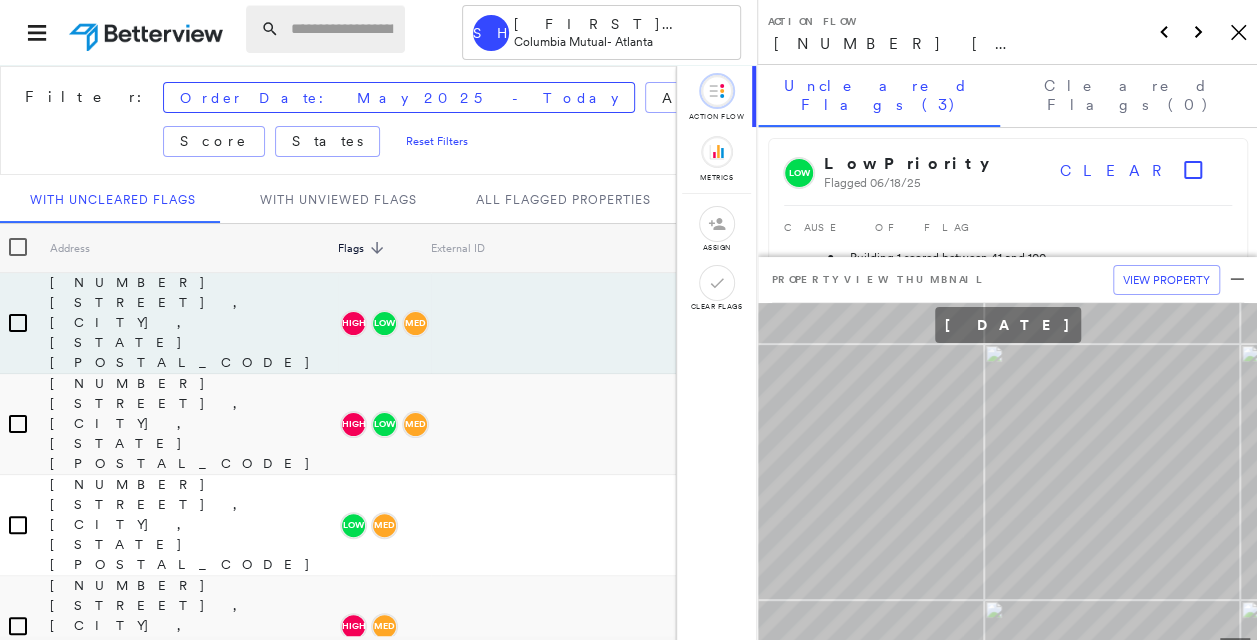 click at bounding box center [342, 29] 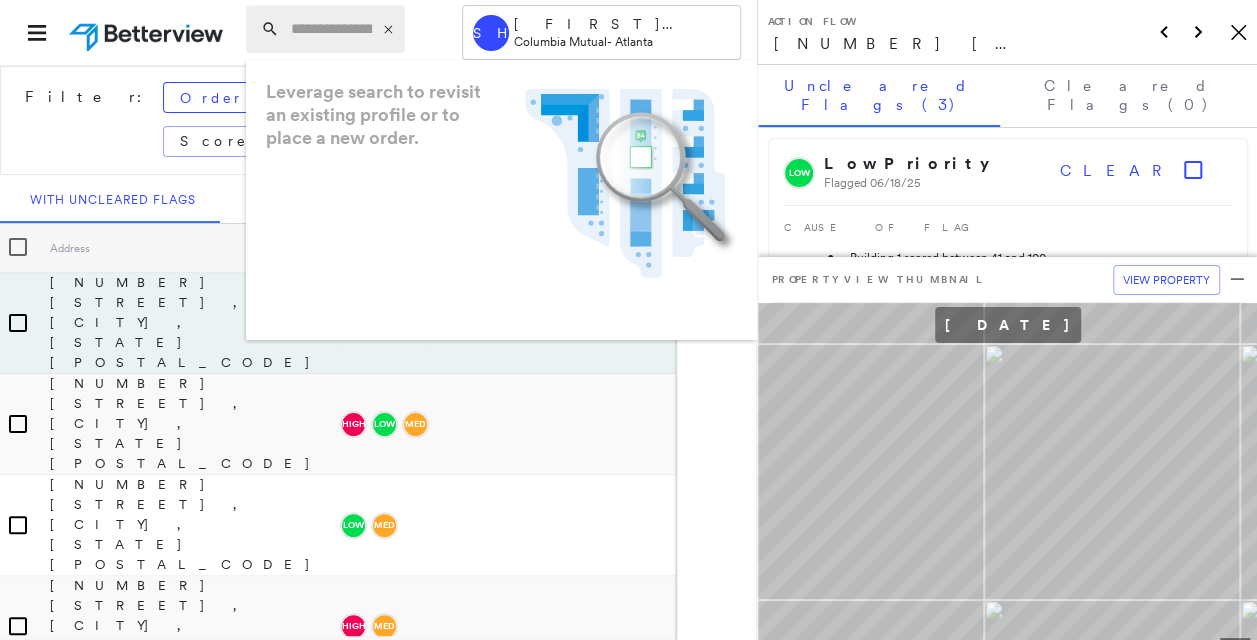 click at bounding box center [331, 29] 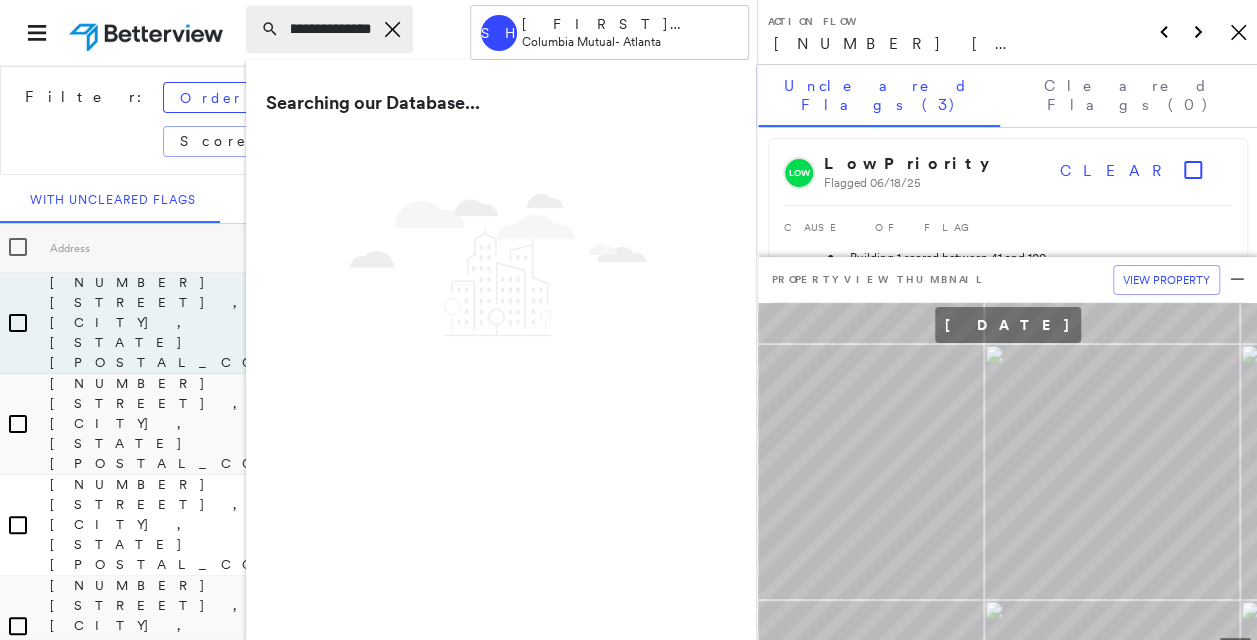 scroll, scrollTop: 0, scrollLeft: 27, axis: horizontal 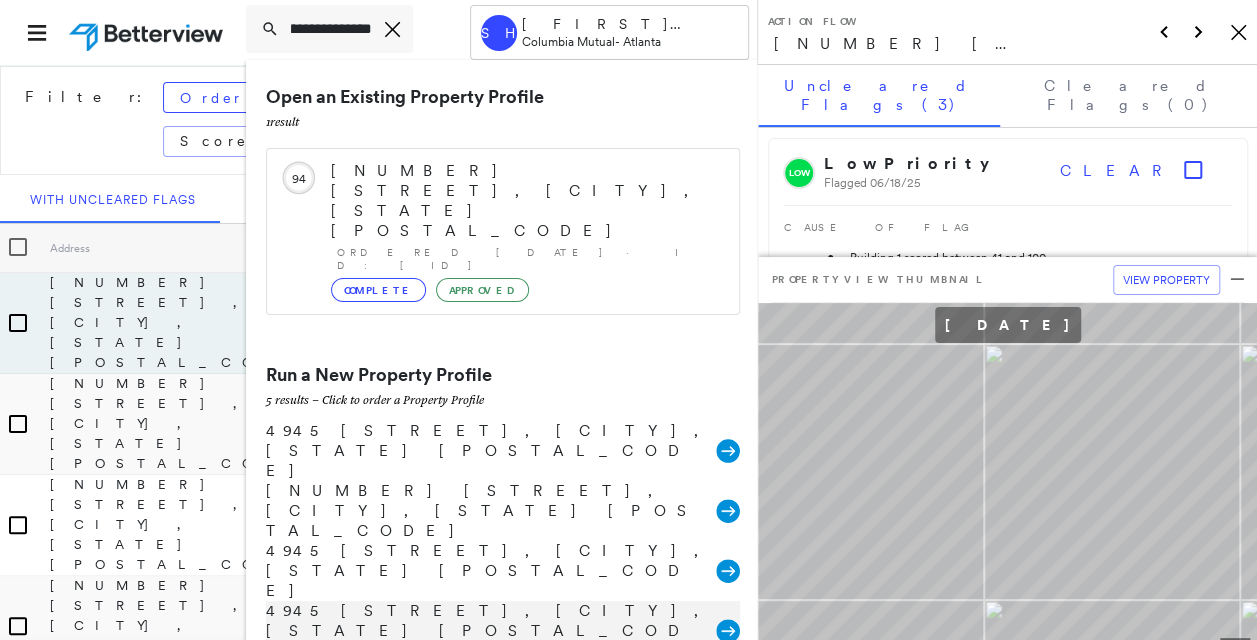 type on "**********" 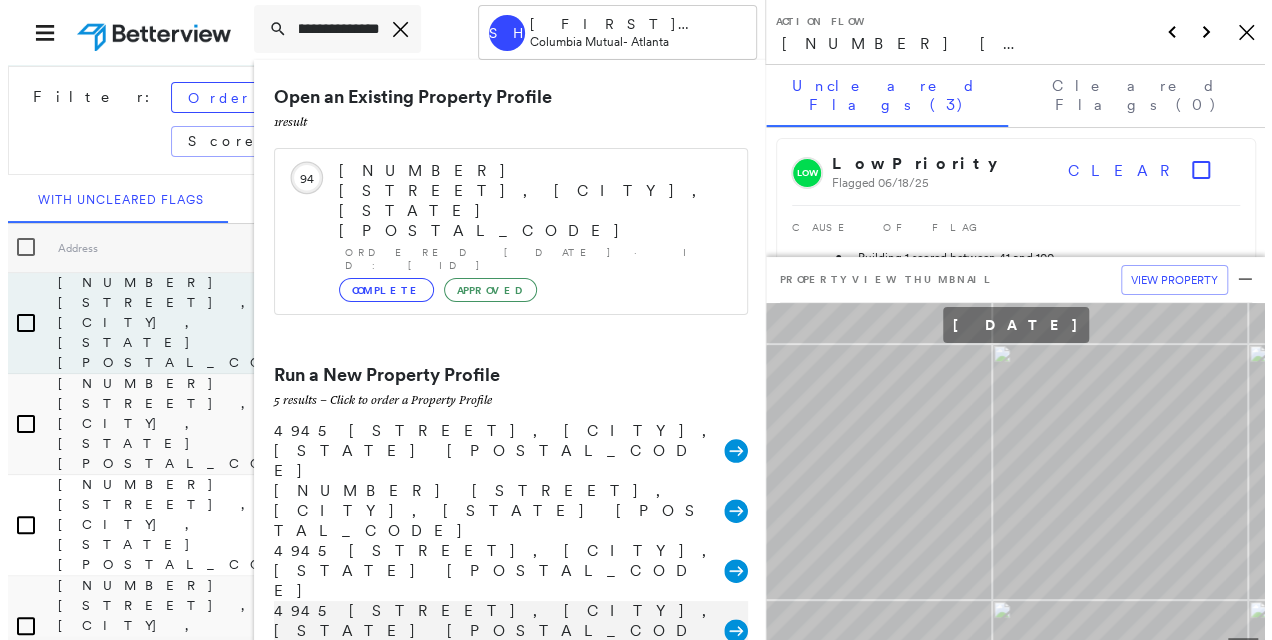 scroll, scrollTop: 0, scrollLeft: 0, axis: both 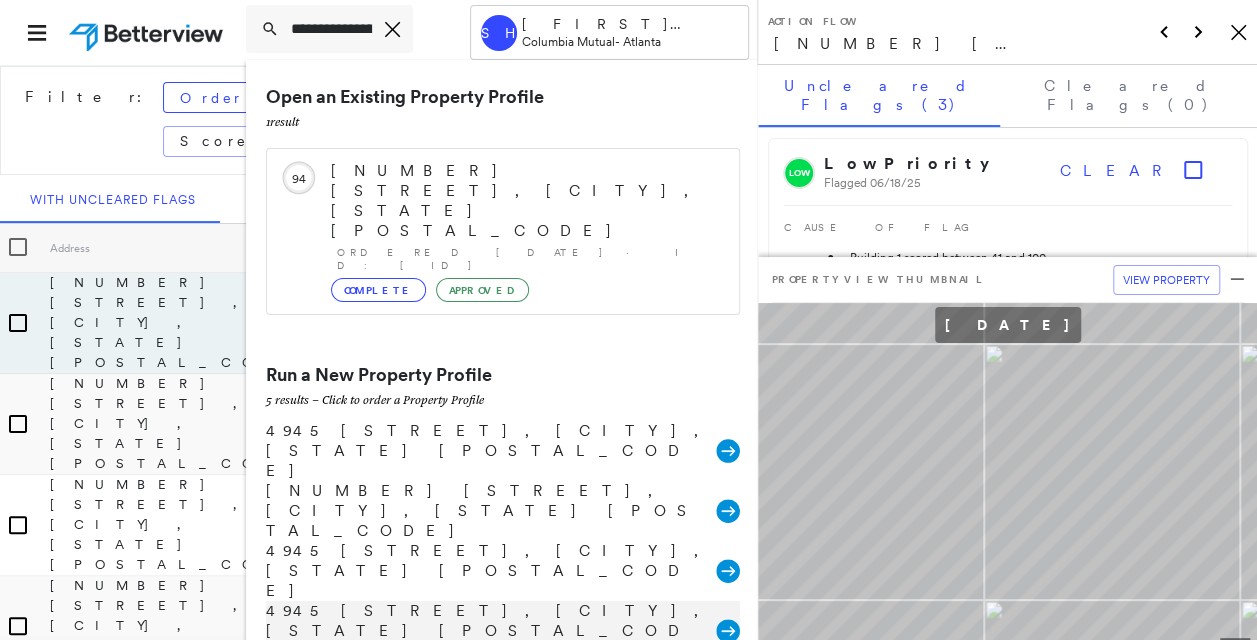 click on "4945 [STREET], [CITY], [STATE] [POSTAL_CODE]" at bounding box center [491, 631] 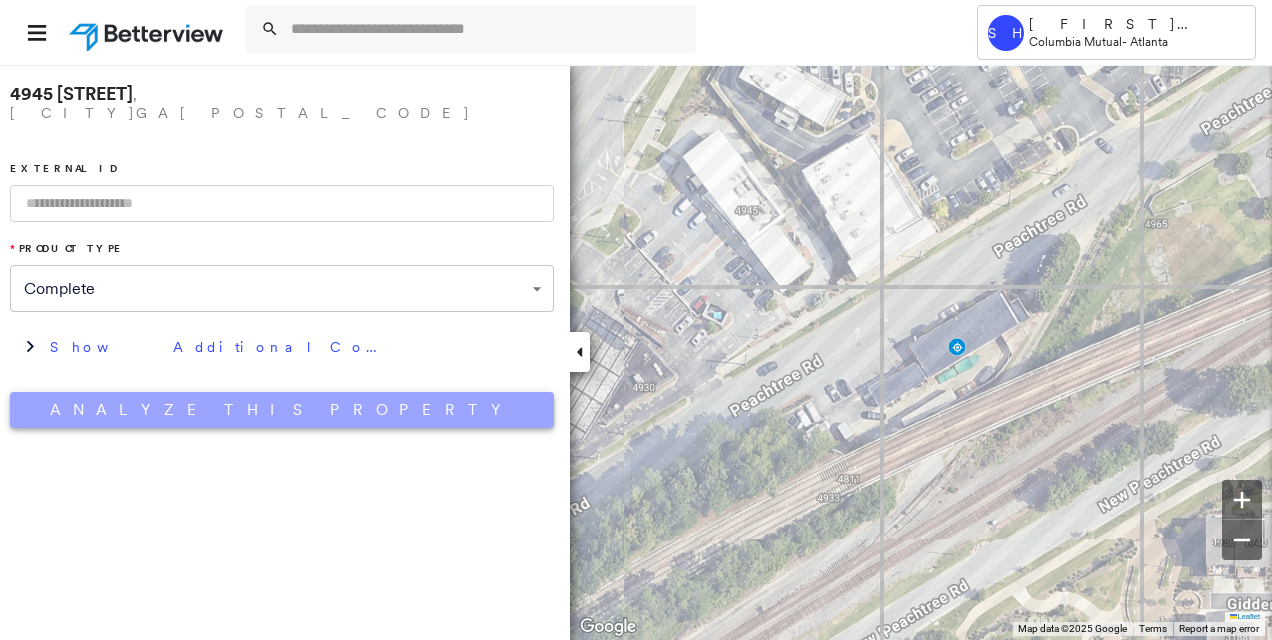 click on "Analyze This Property" at bounding box center (282, 410) 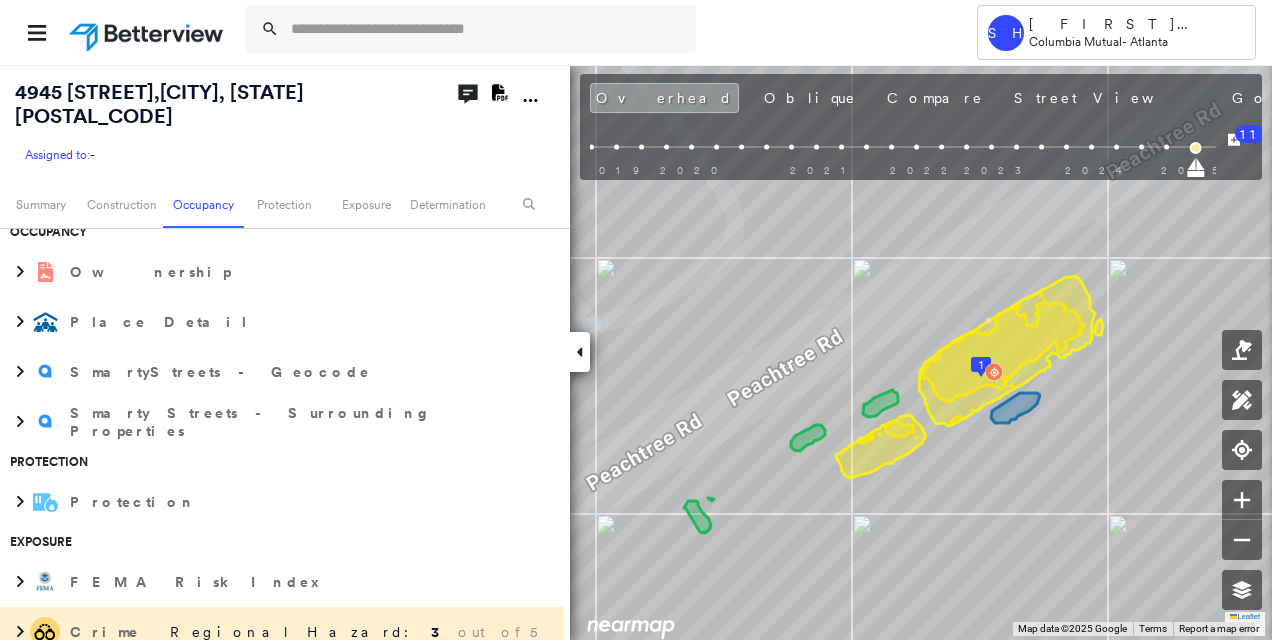 scroll, scrollTop: 900, scrollLeft: 0, axis: vertical 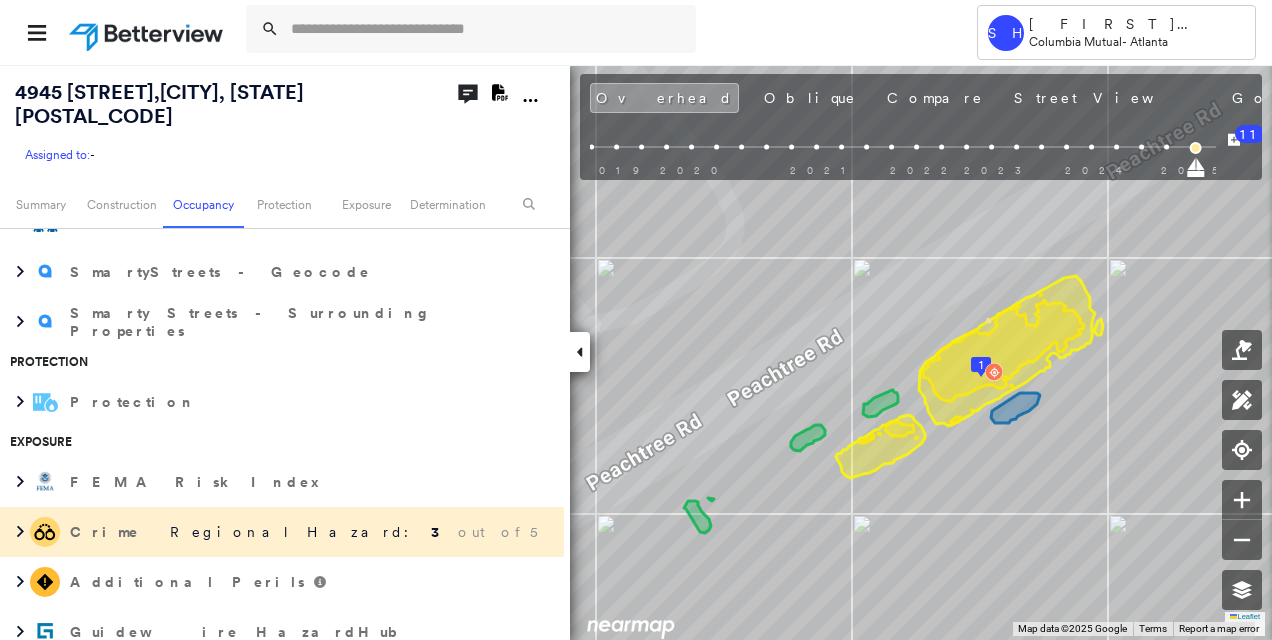 click on "Regional Hazard:" at bounding box center (298, 532) 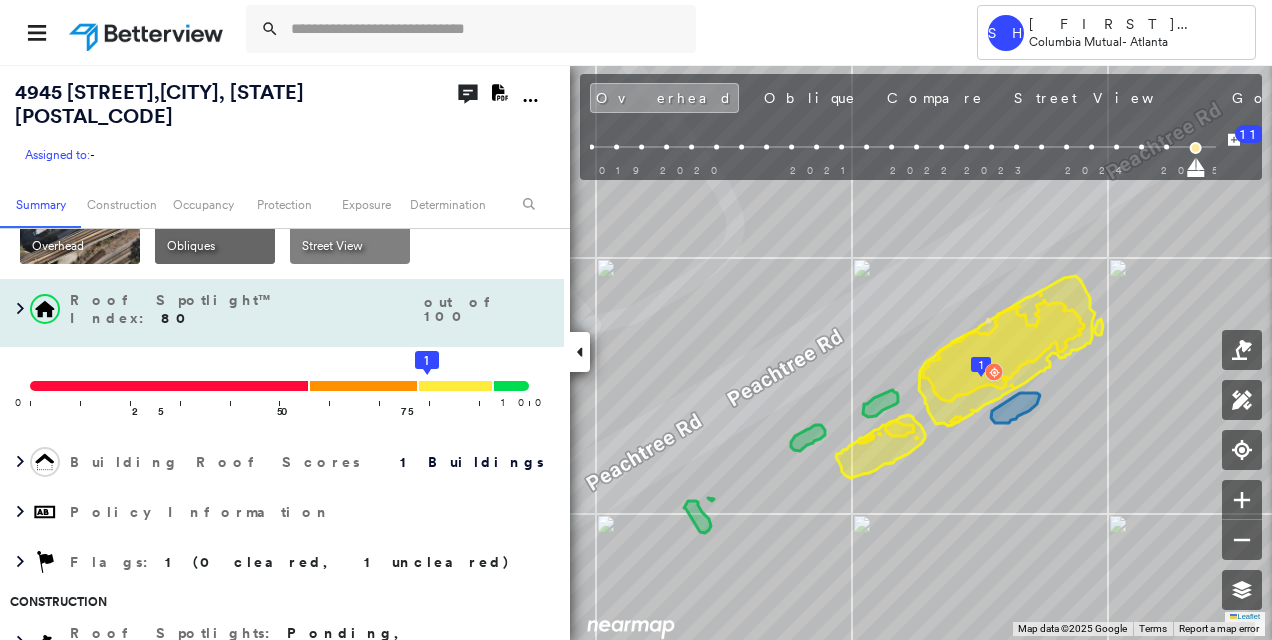 scroll, scrollTop: 0, scrollLeft: 0, axis: both 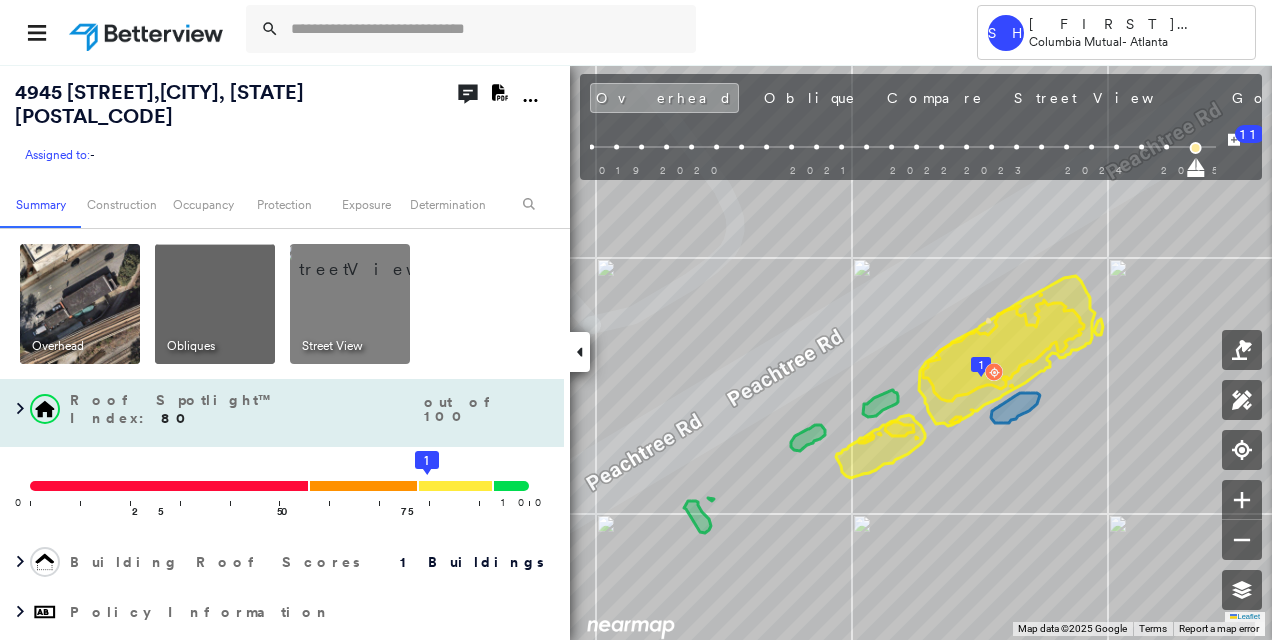 click at bounding box center (455, 486) 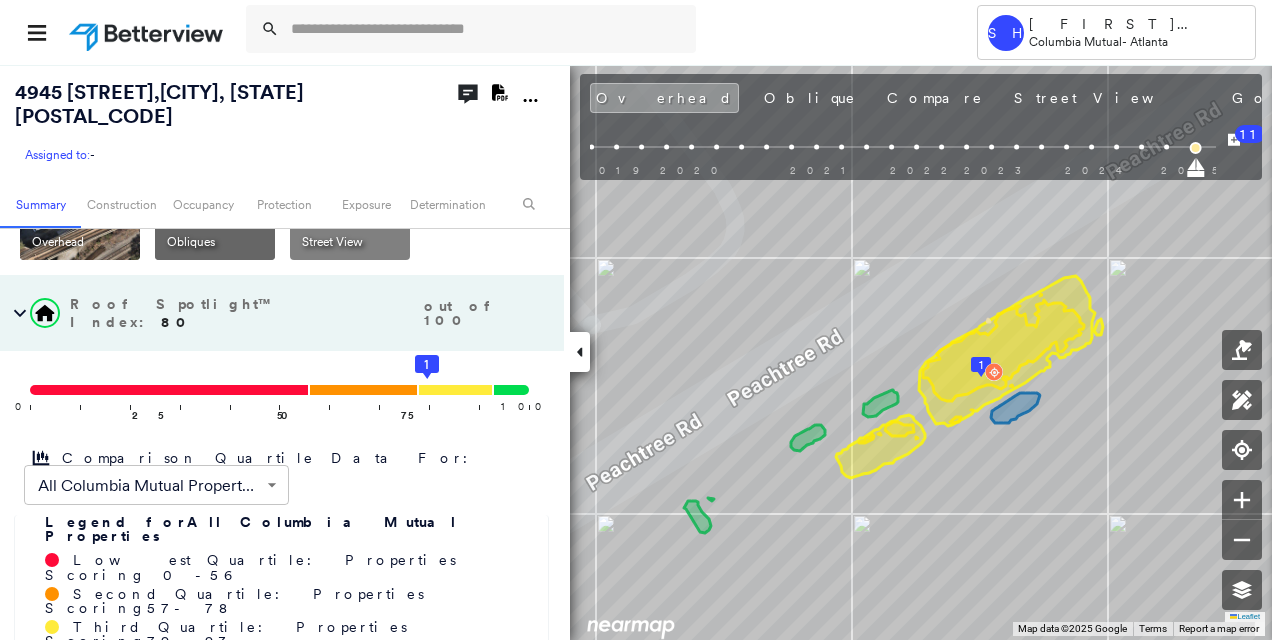 scroll, scrollTop: 0, scrollLeft: 0, axis: both 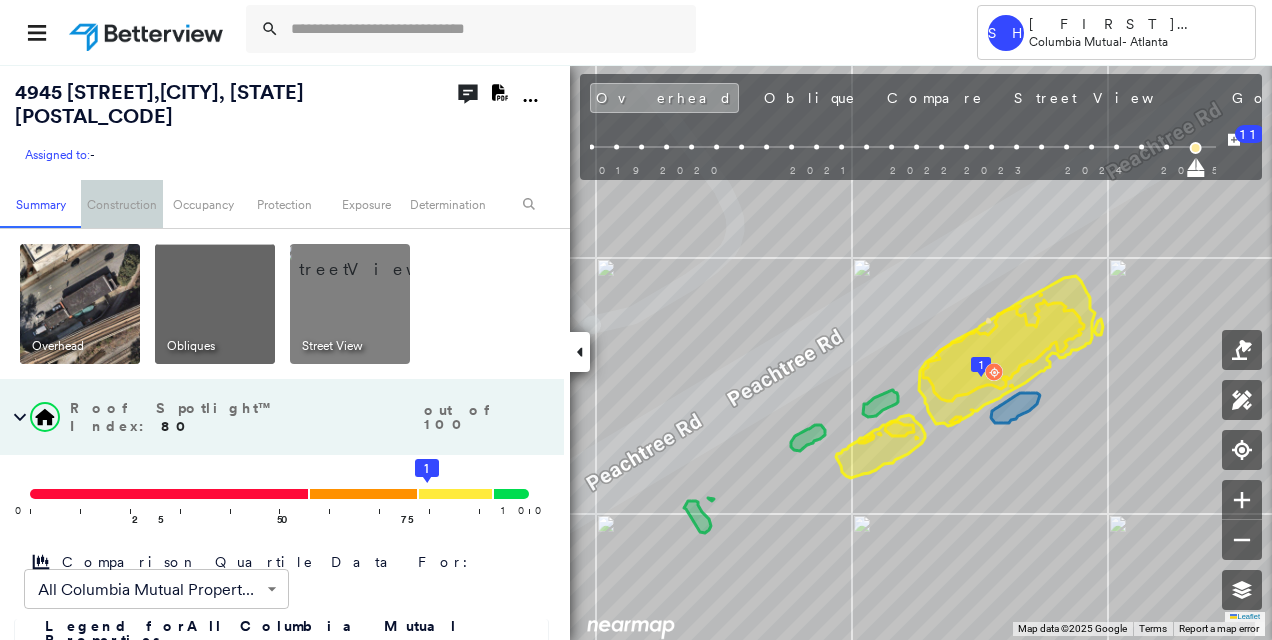 click on "Construction" at bounding box center [121, 204] 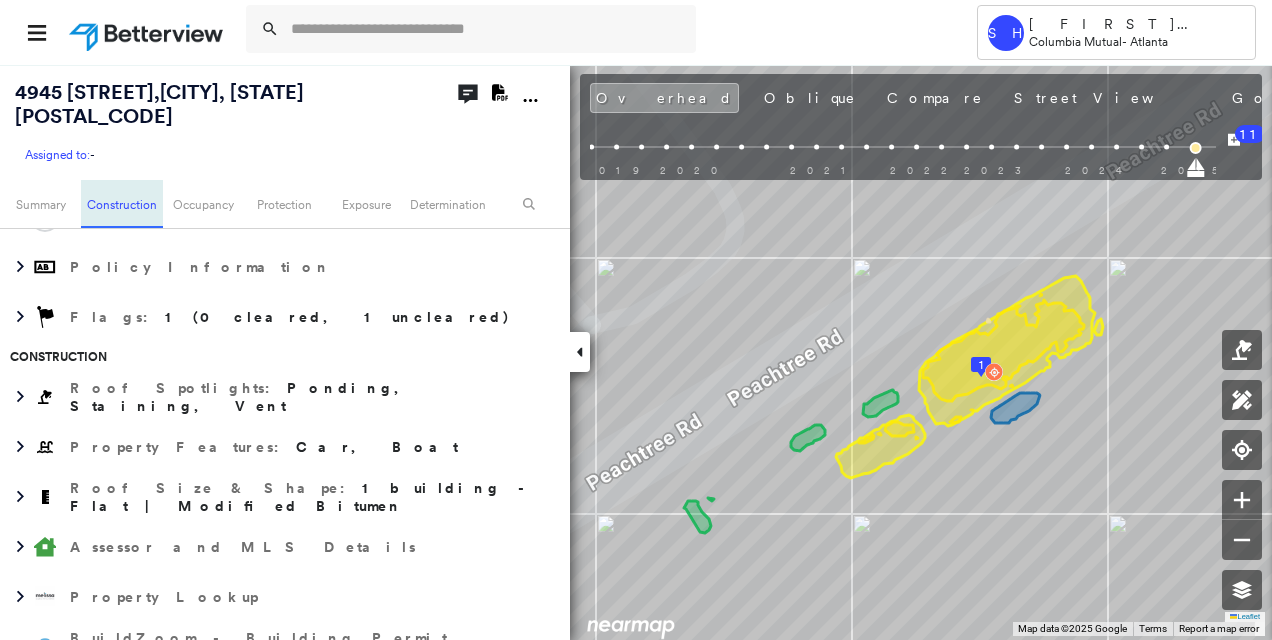 scroll, scrollTop: 681, scrollLeft: 0, axis: vertical 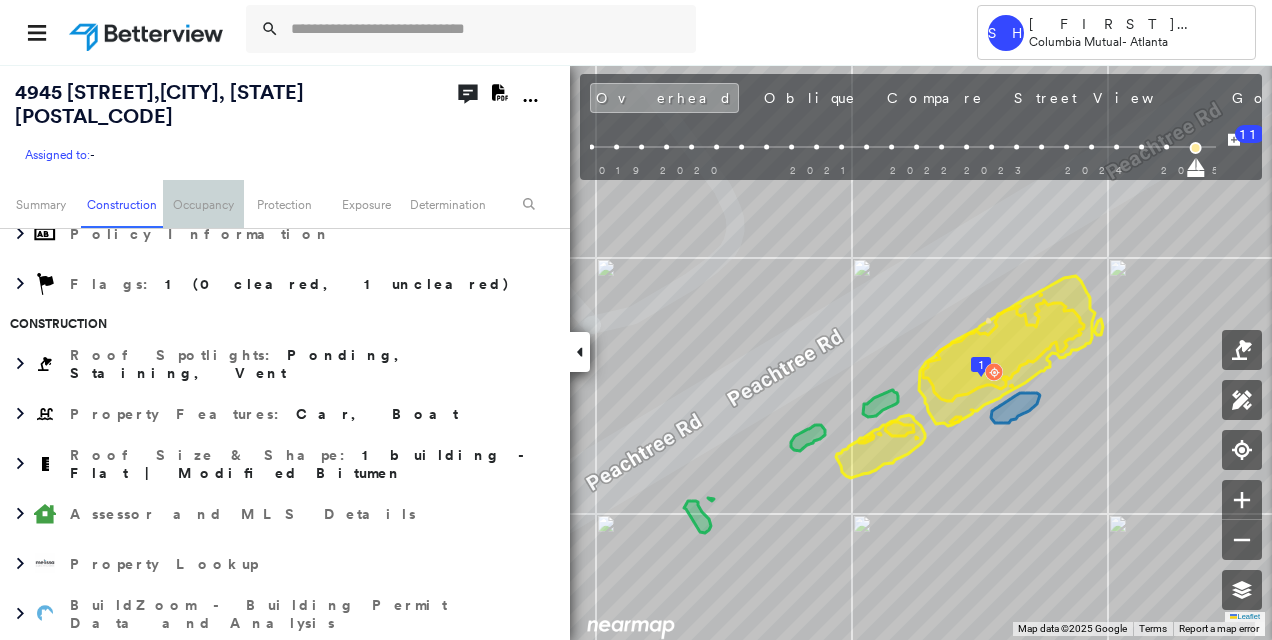 click on "Occupancy" at bounding box center [203, 204] 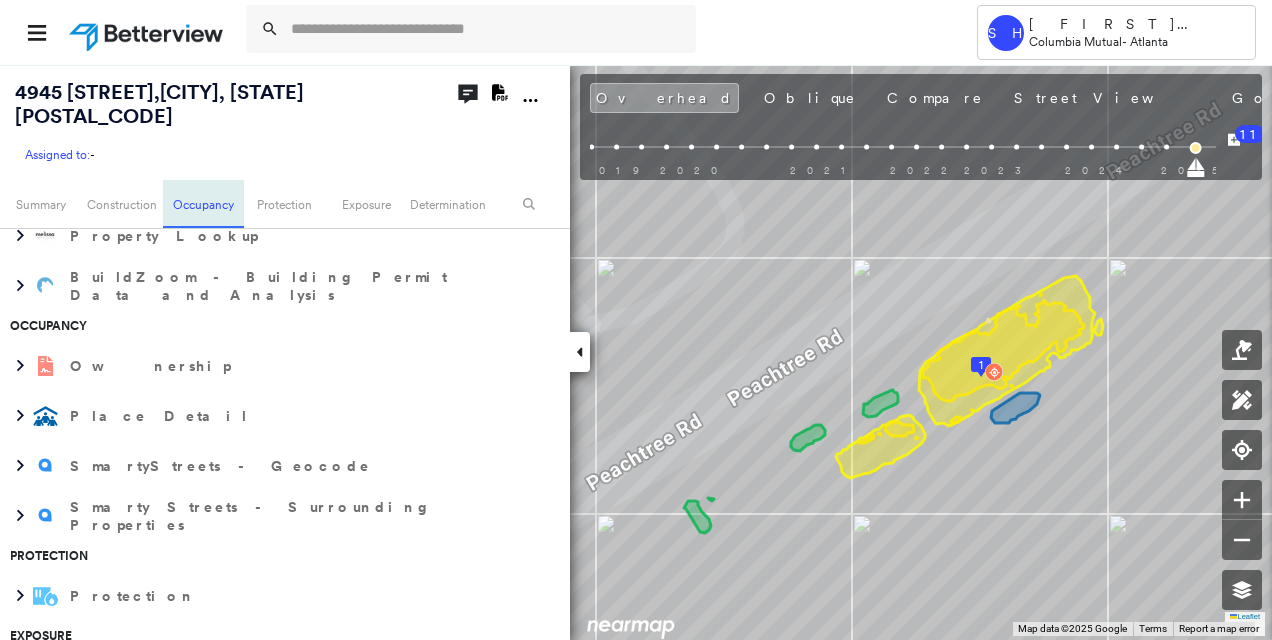 scroll, scrollTop: 1011, scrollLeft: 0, axis: vertical 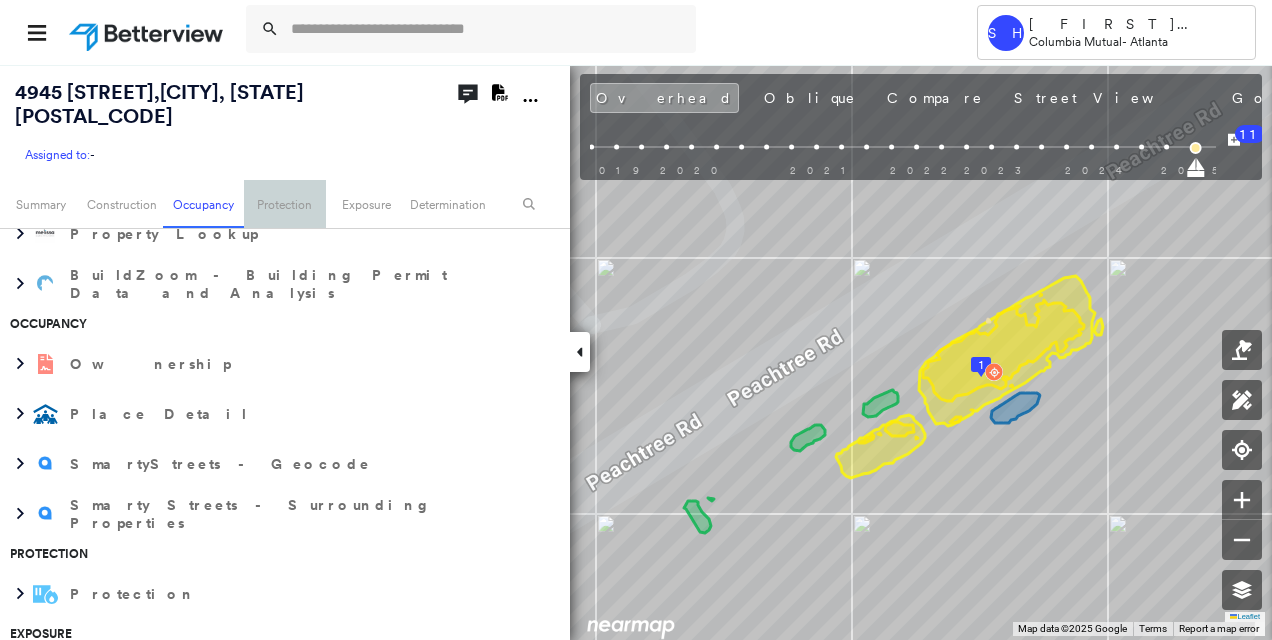 click on "Protection" at bounding box center [284, 204] 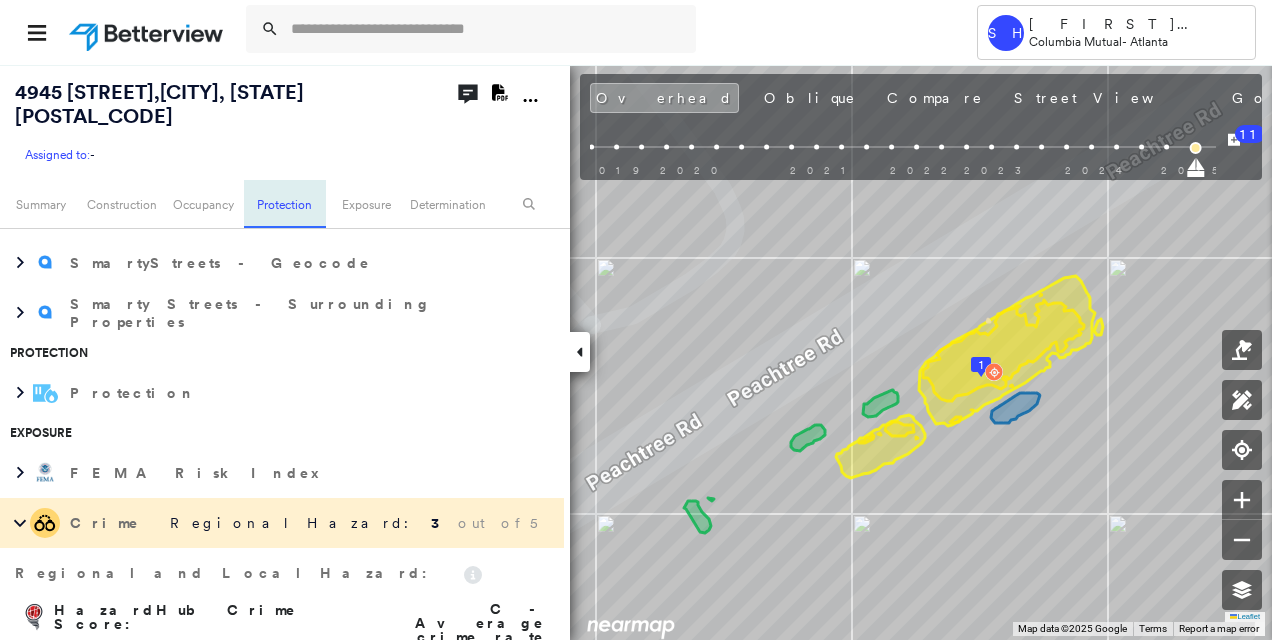 scroll, scrollTop: 1241, scrollLeft: 0, axis: vertical 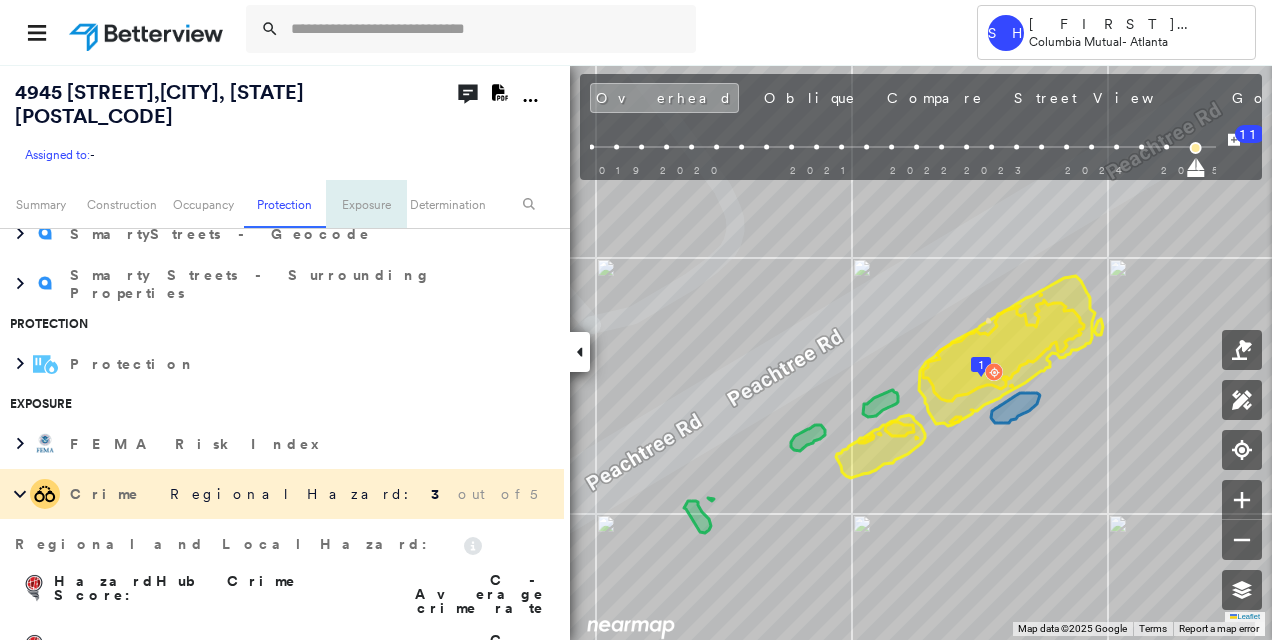 click on "Exposure" at bounding box center [366, 204] 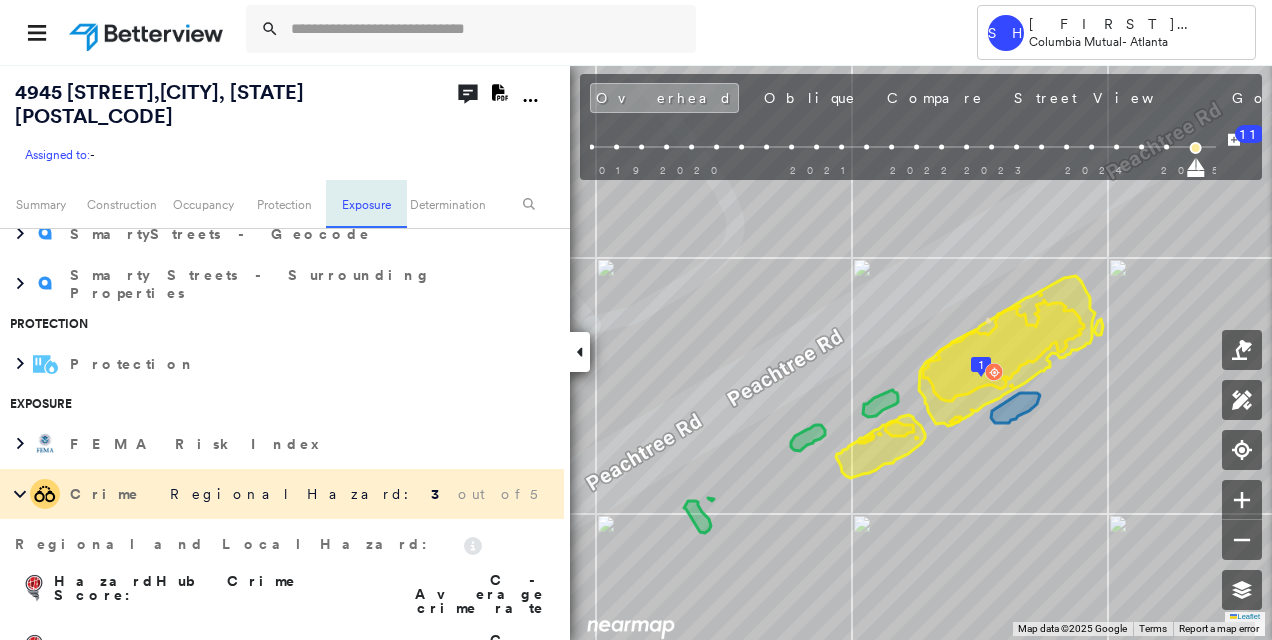 scroll, scrollTop: 1321, scrollLeft: 0, axis: vertical 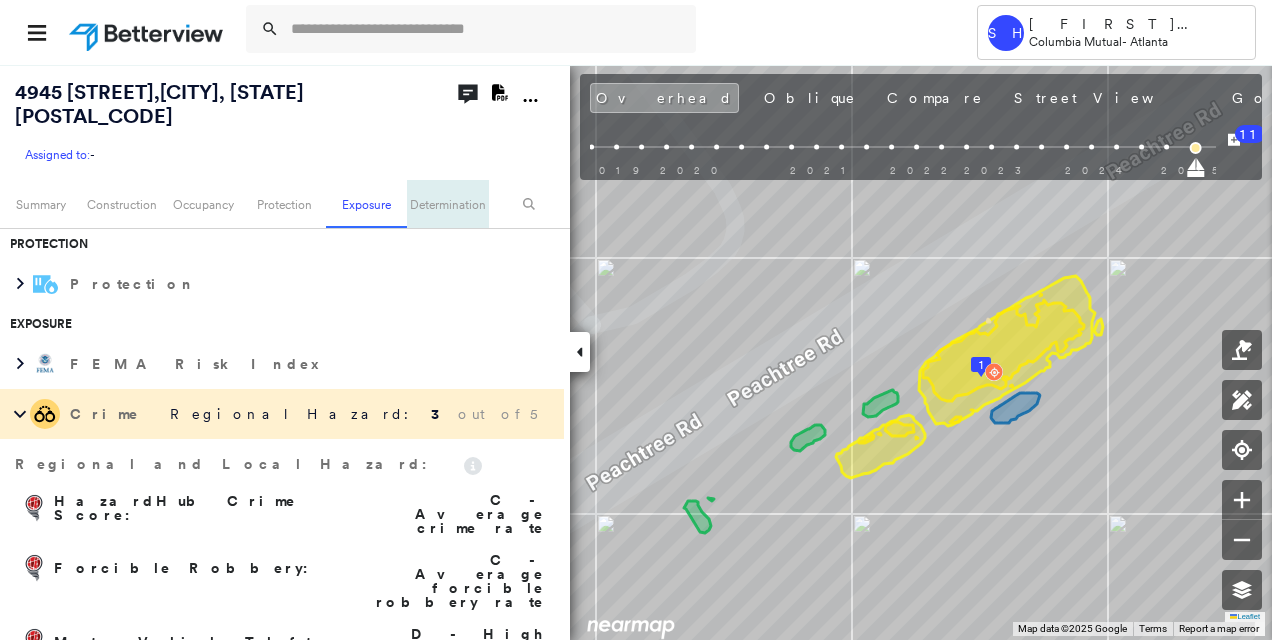 click on "Determination" at bounding box center [447, 204] 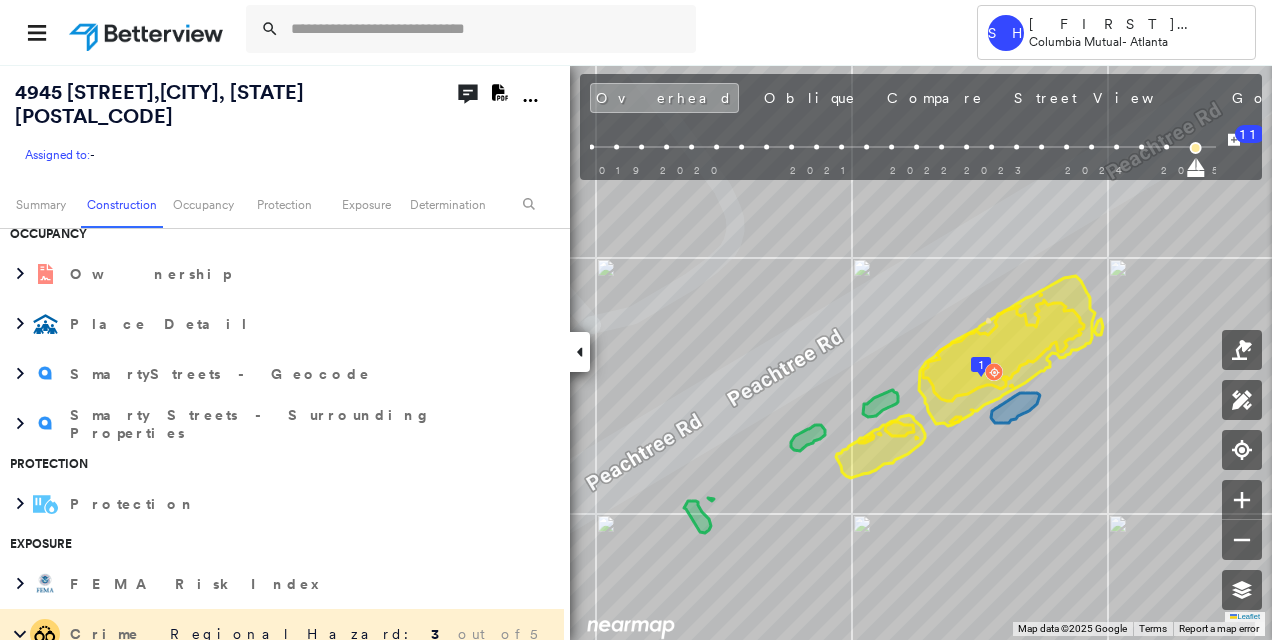 scroll, scrollTop: 1200, scrollLeft: 0, axis: vertical 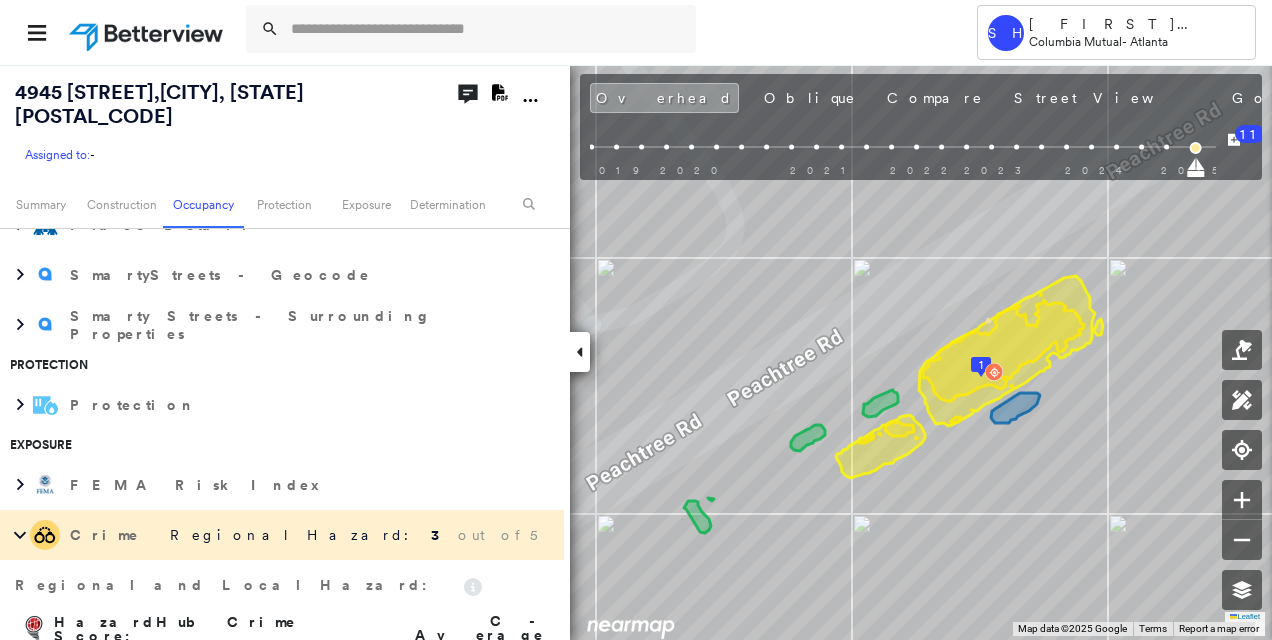 click 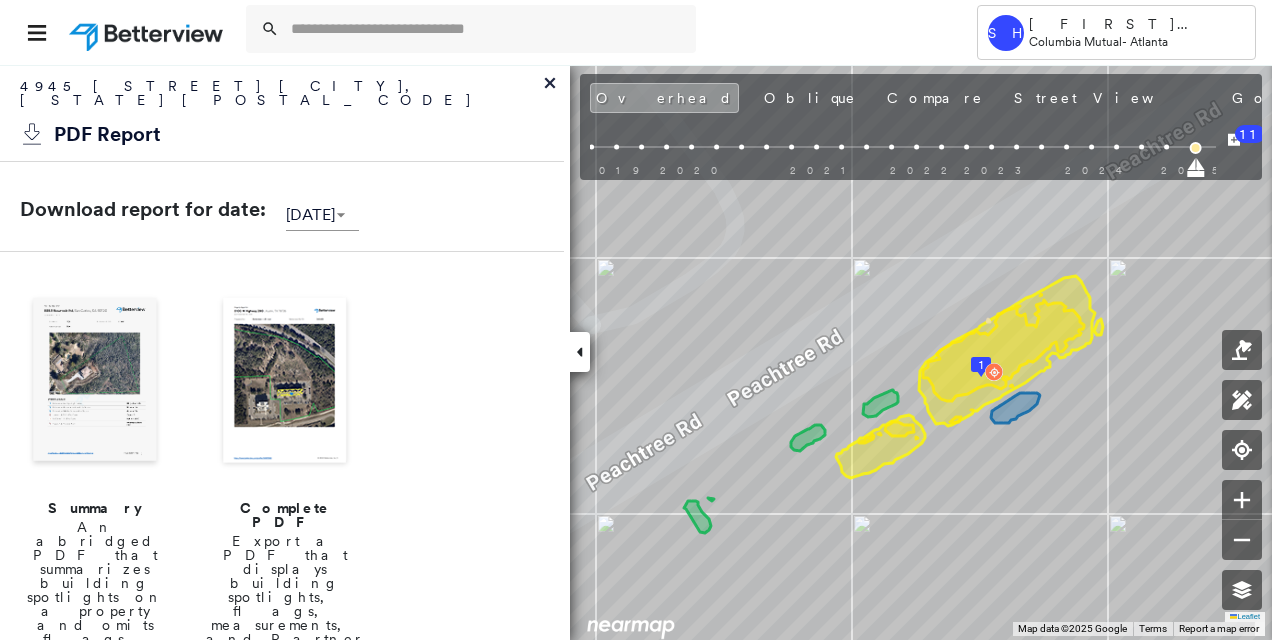 click at bounding box center (285, 382) 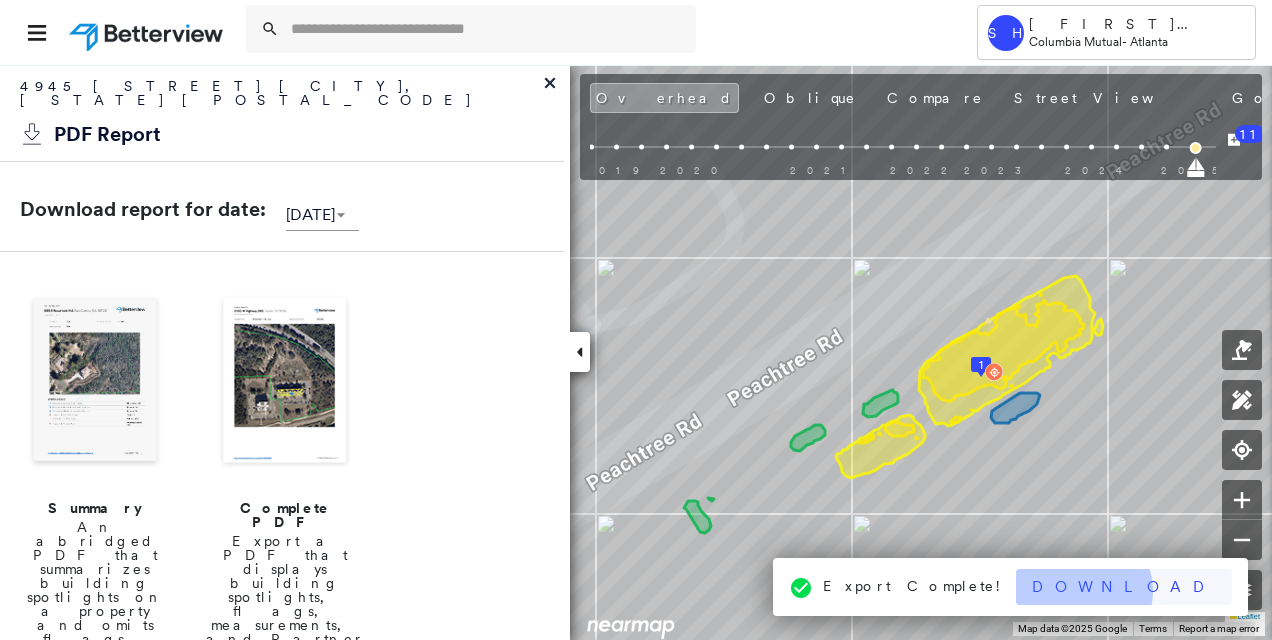 click on "Download" at bounding box center [1124, 587] 